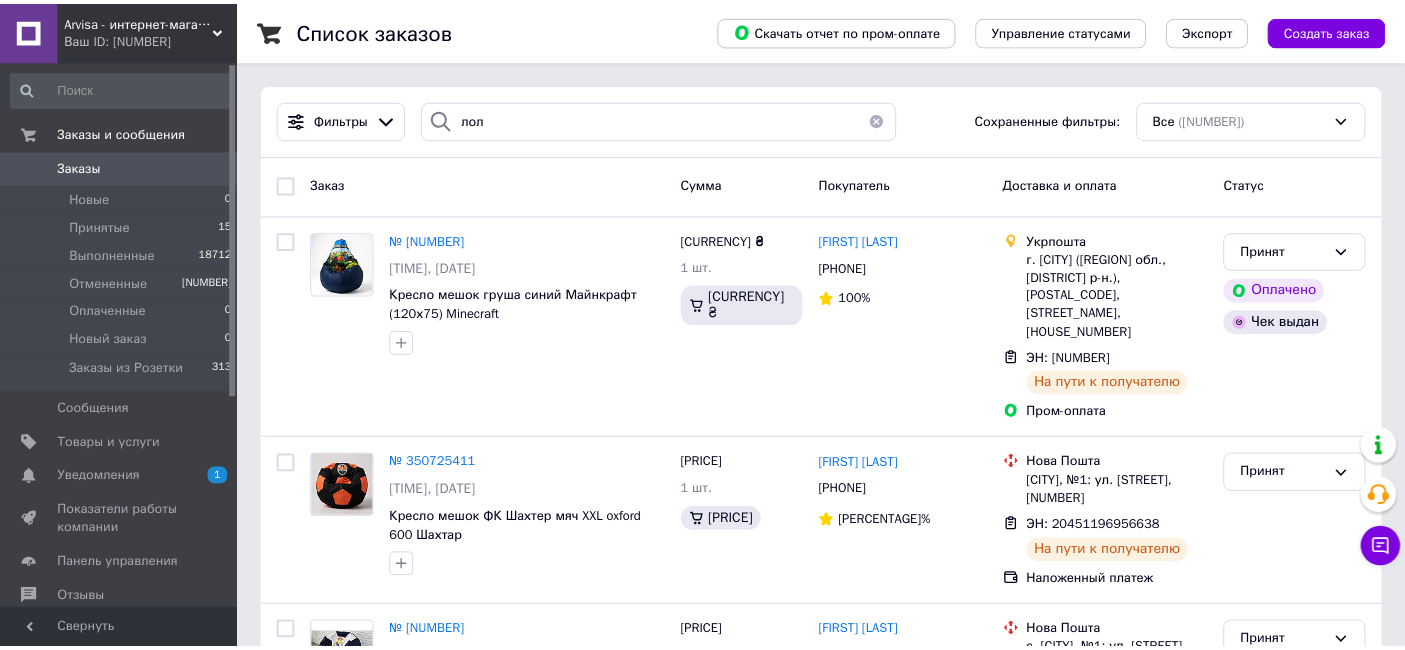 scroll, scrollTop: 0, scrollLeft: 0, axis: both 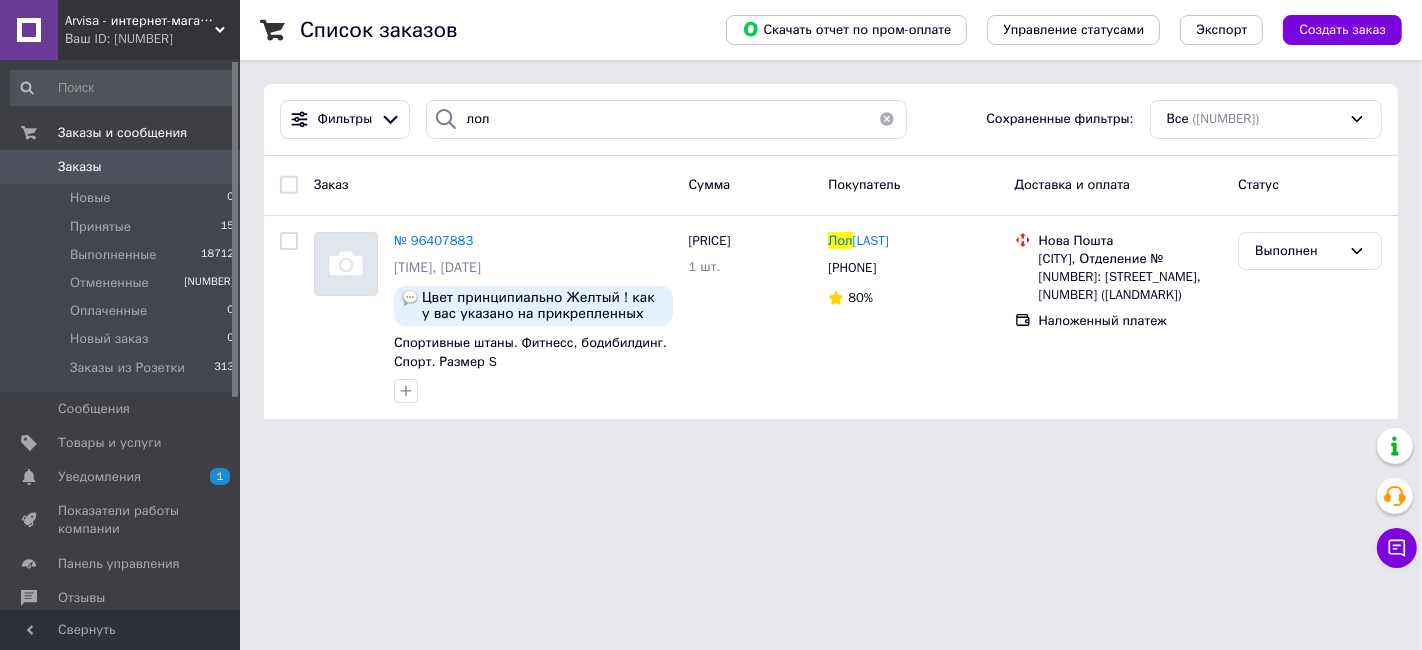 click on "лол" at bounding box center (666, 119) 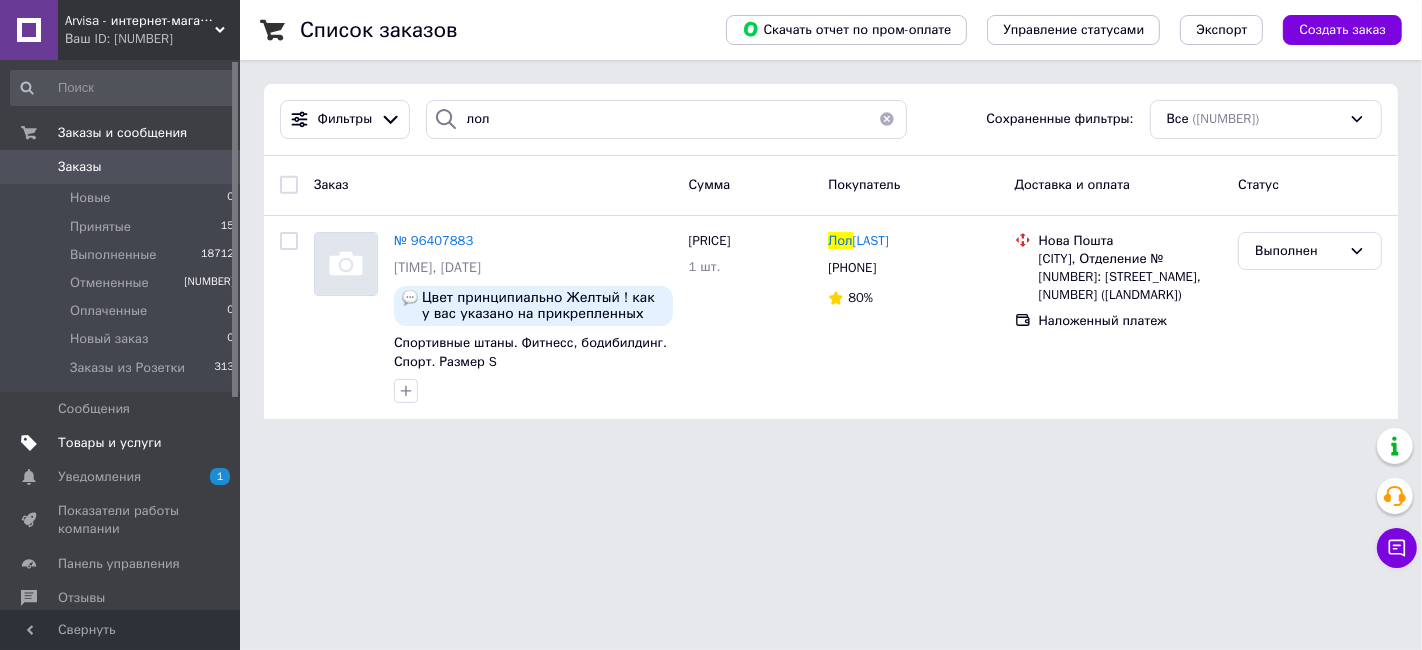 click on "Товары и услуги" at bounding box center [123, 443] 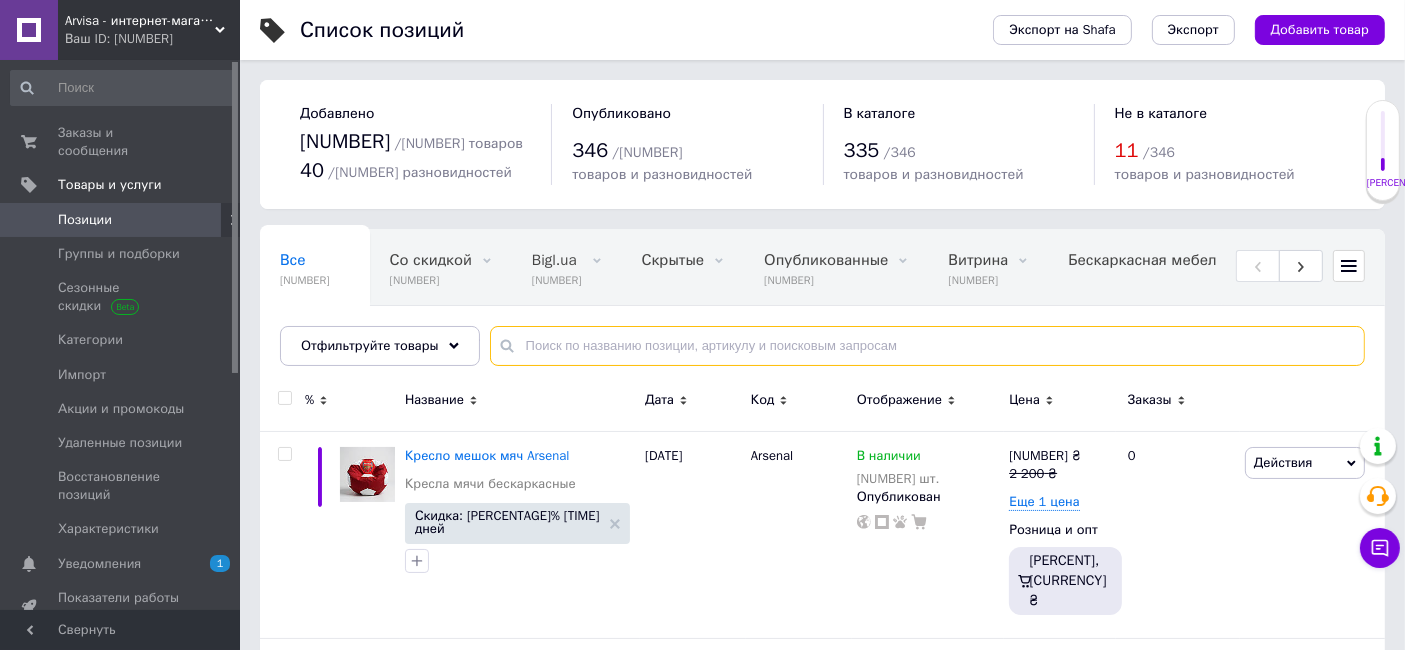 click at bounding box center (927, 346) 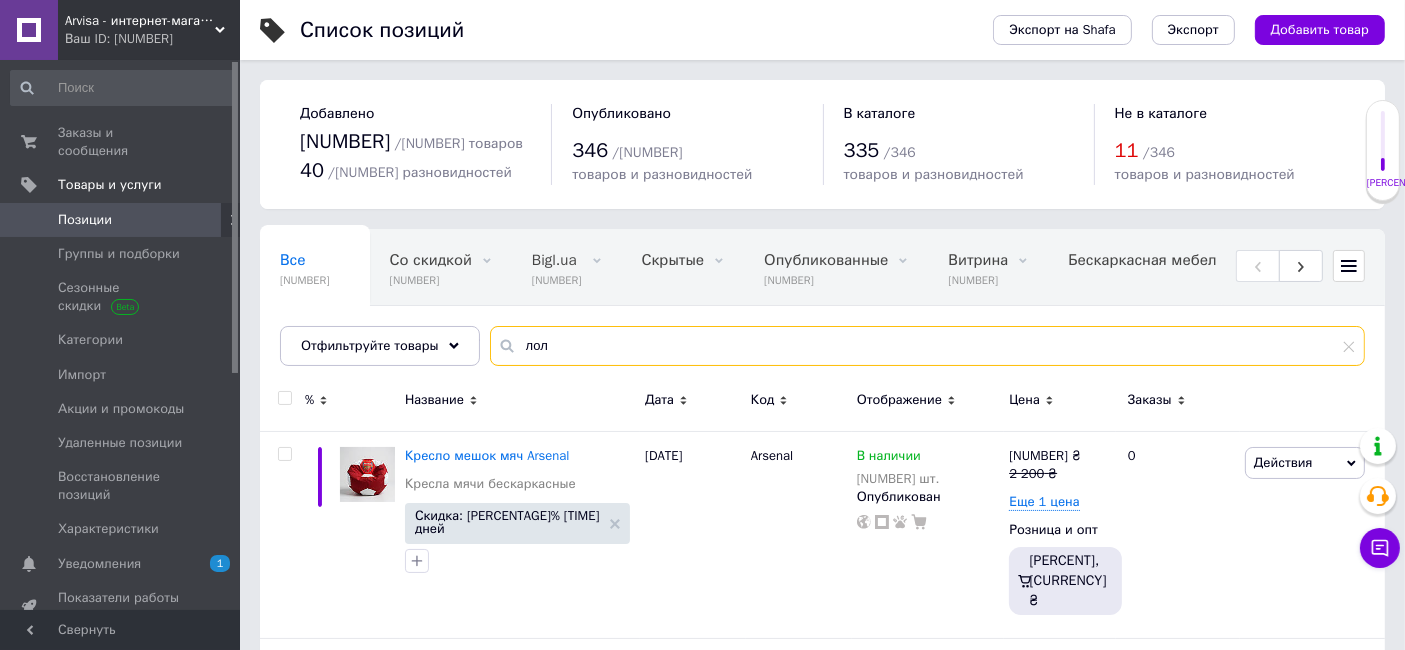 type on "лол" 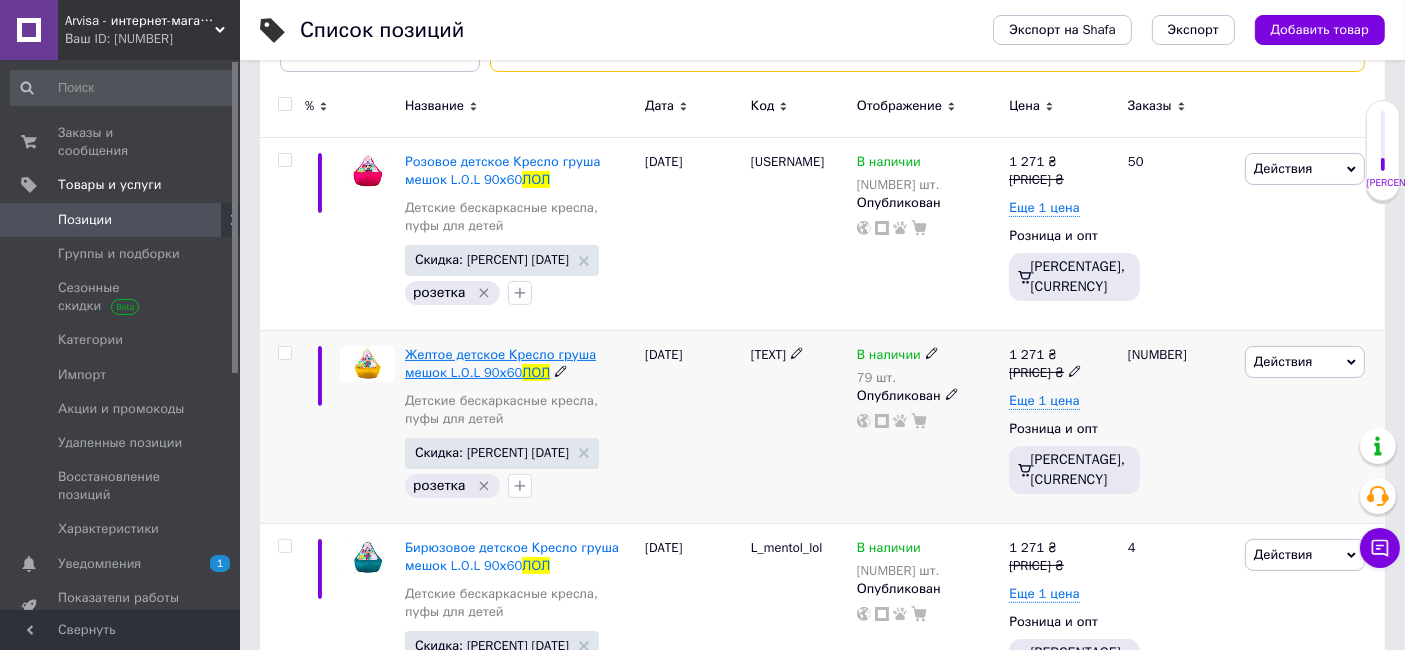 scroll, scrollTop: 296, scrollLeft: 0, axis: vertical 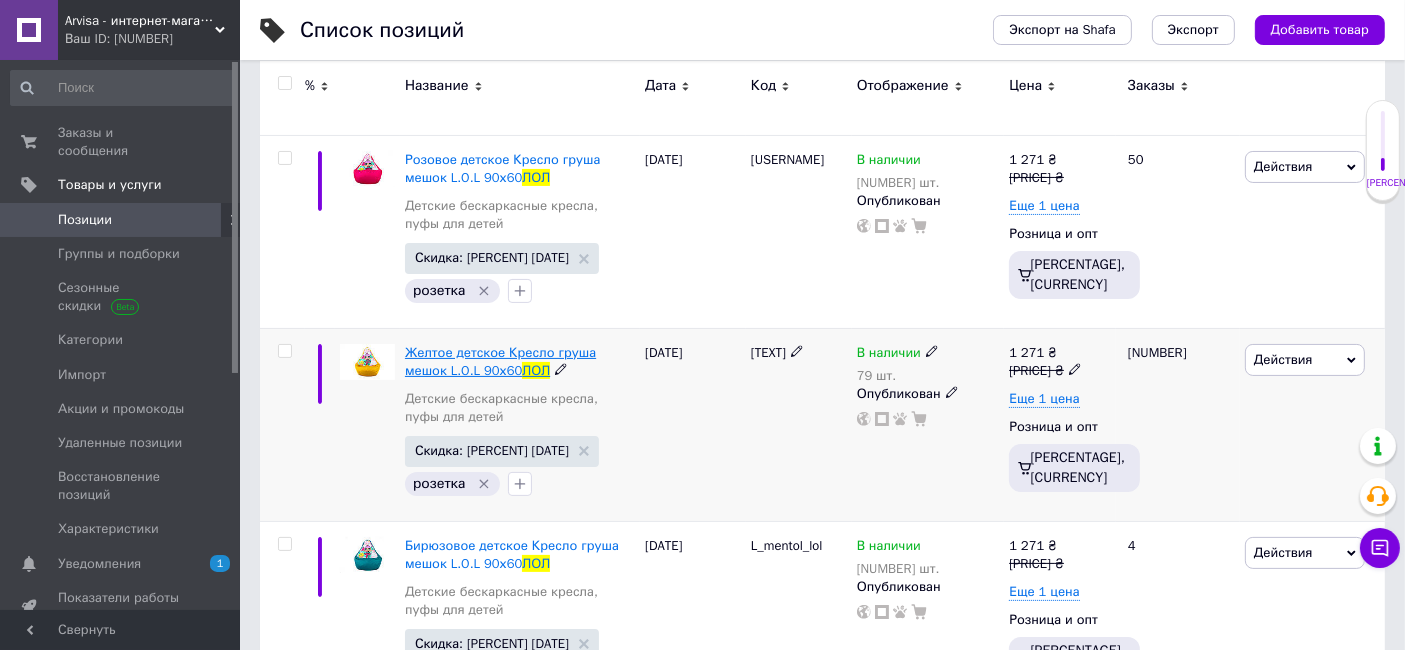 click on "Желтое детское Кресло груша мешок L.O.L 90х60" at bounding box center (500, 361) 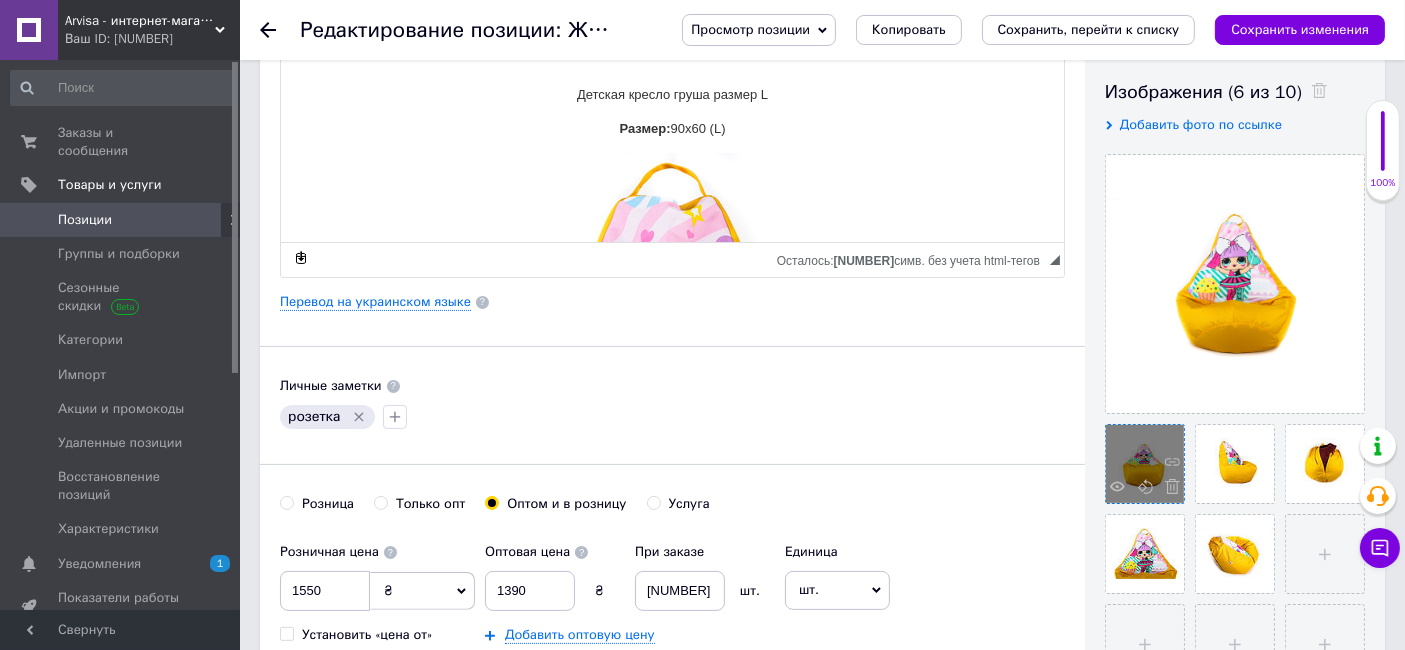 scroll, scrollTop: 370, scrollLeft: 0, axis: vertical 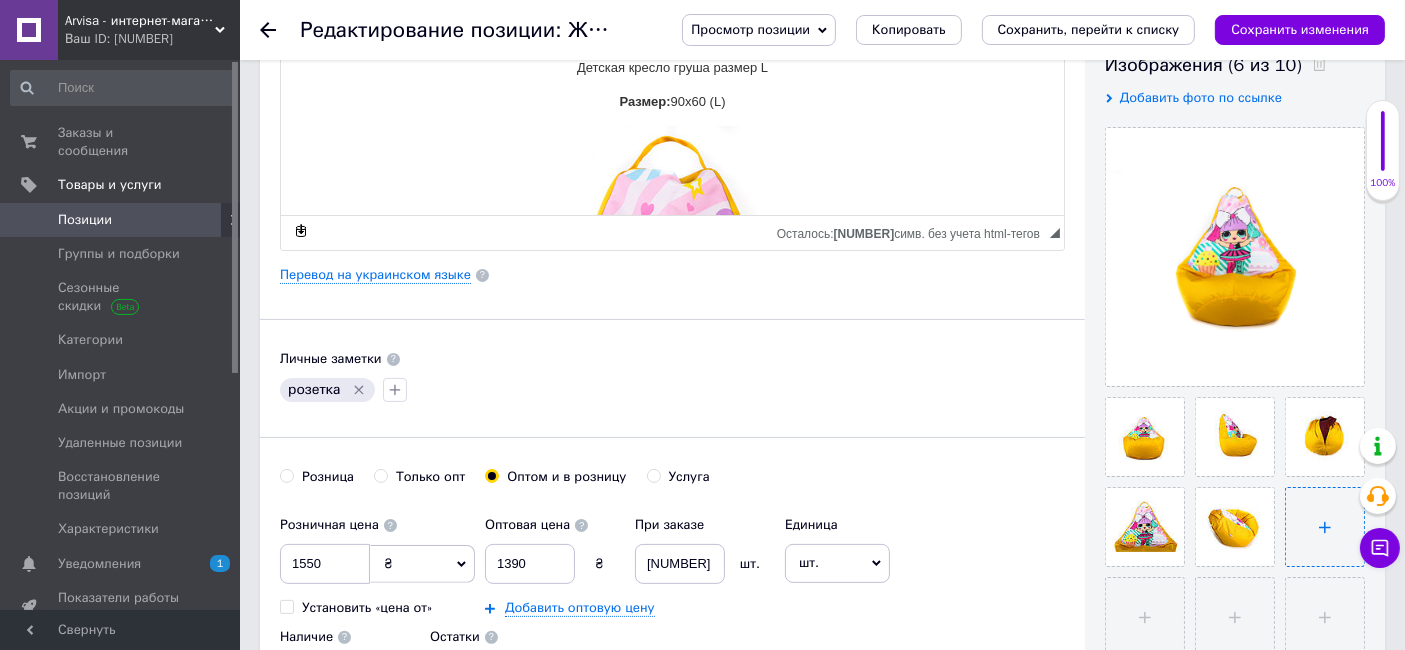 click at bounding box center (1325, 527) 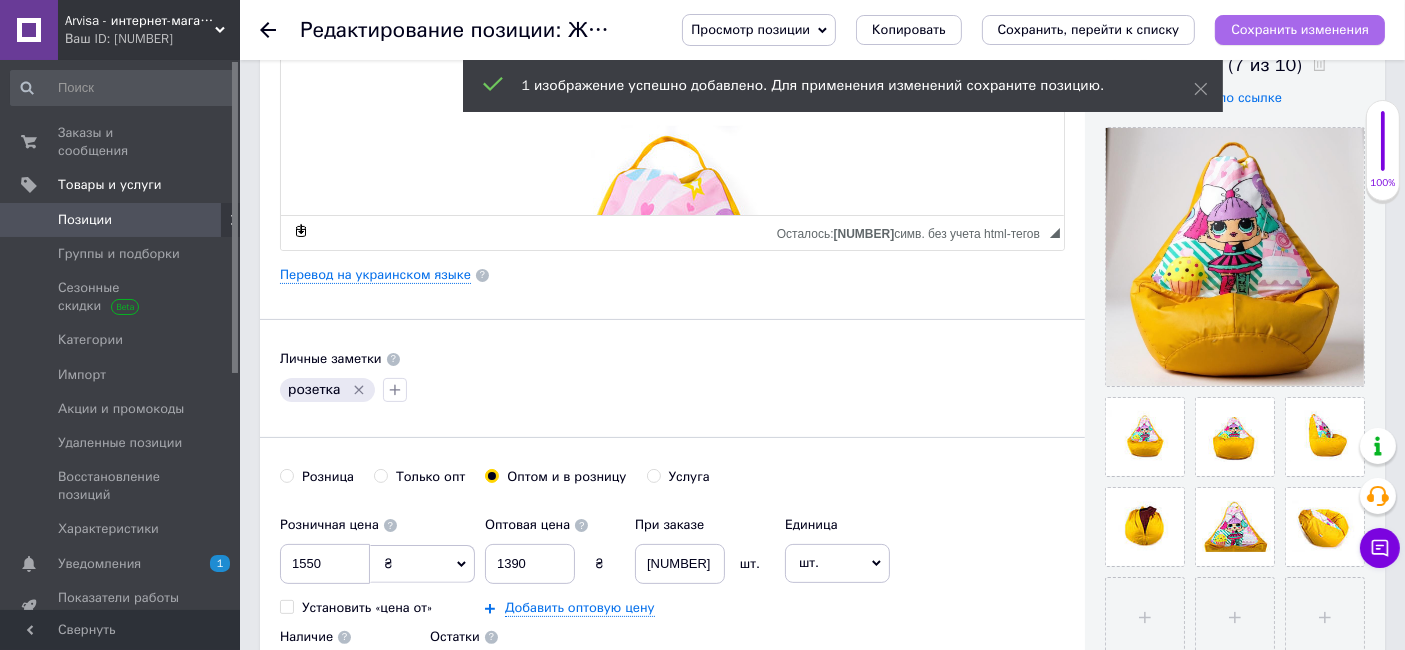 click on "Сохранить изменения" at bounding box center [1300, 29] 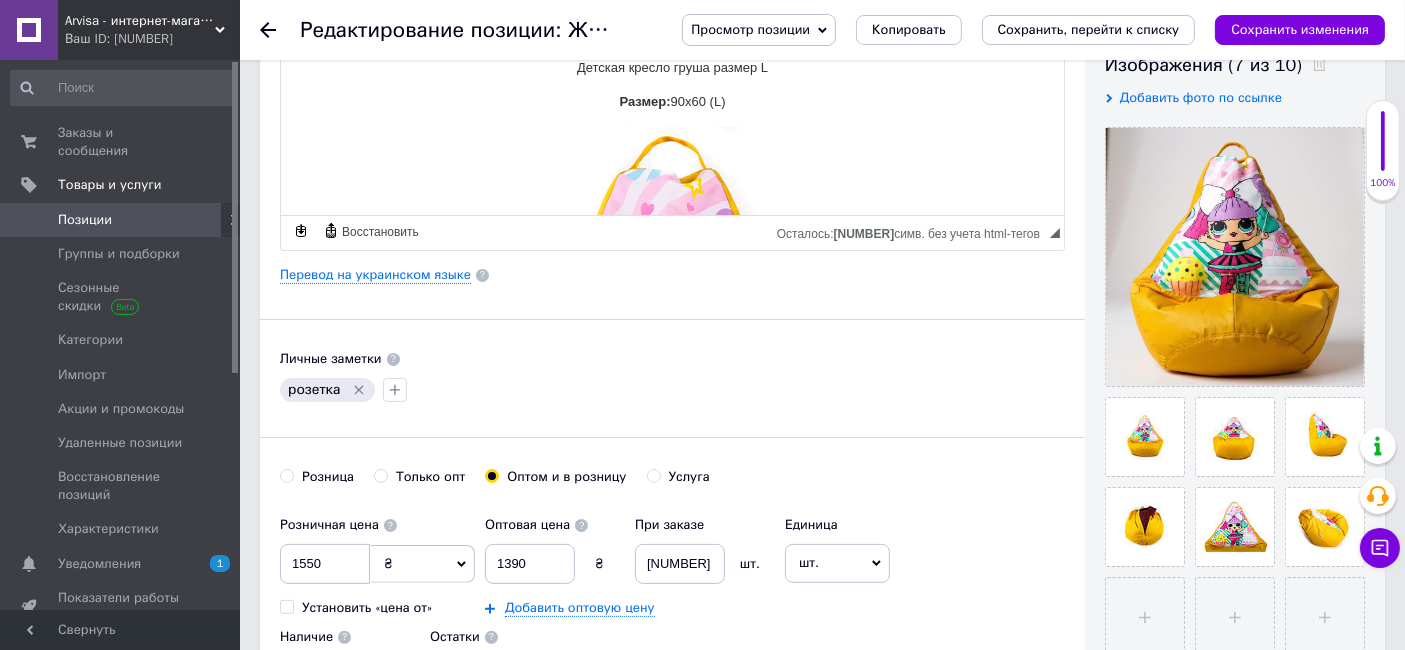 scroll, scrollTop: 222, scrollLeft: 0, axis: vertical 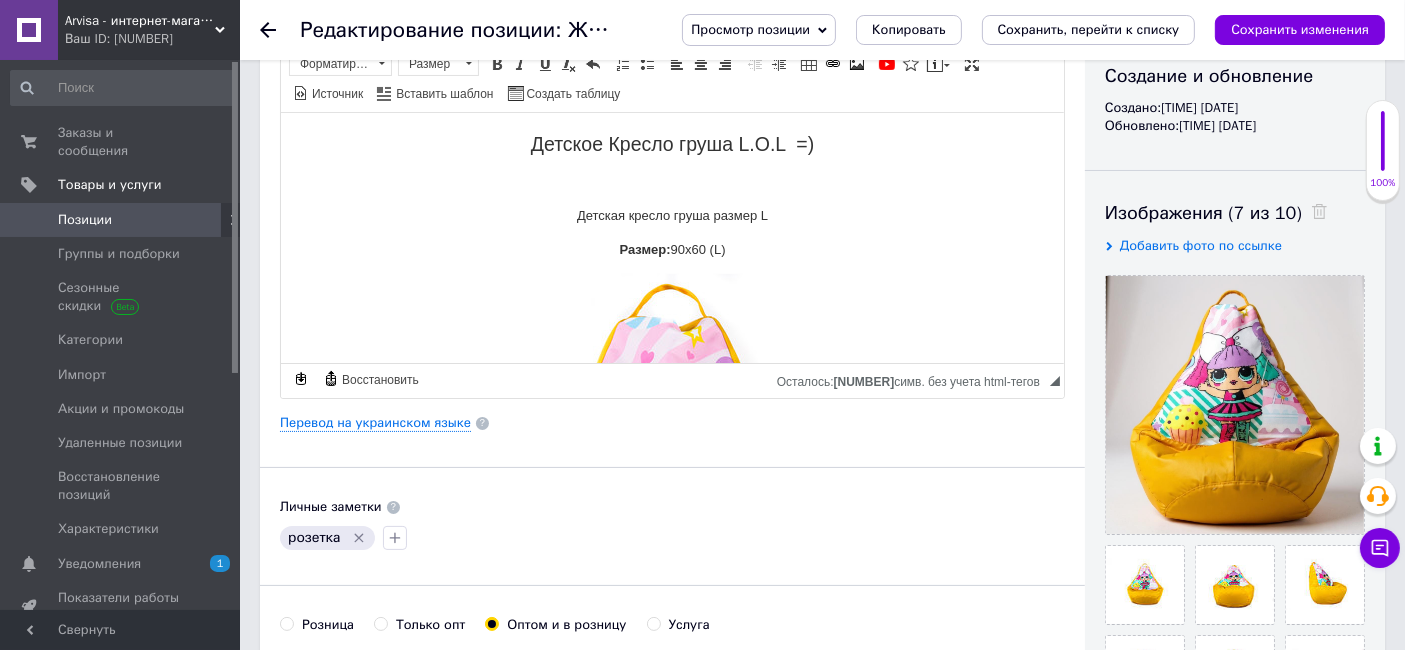 click at bounding box center [268, 30] 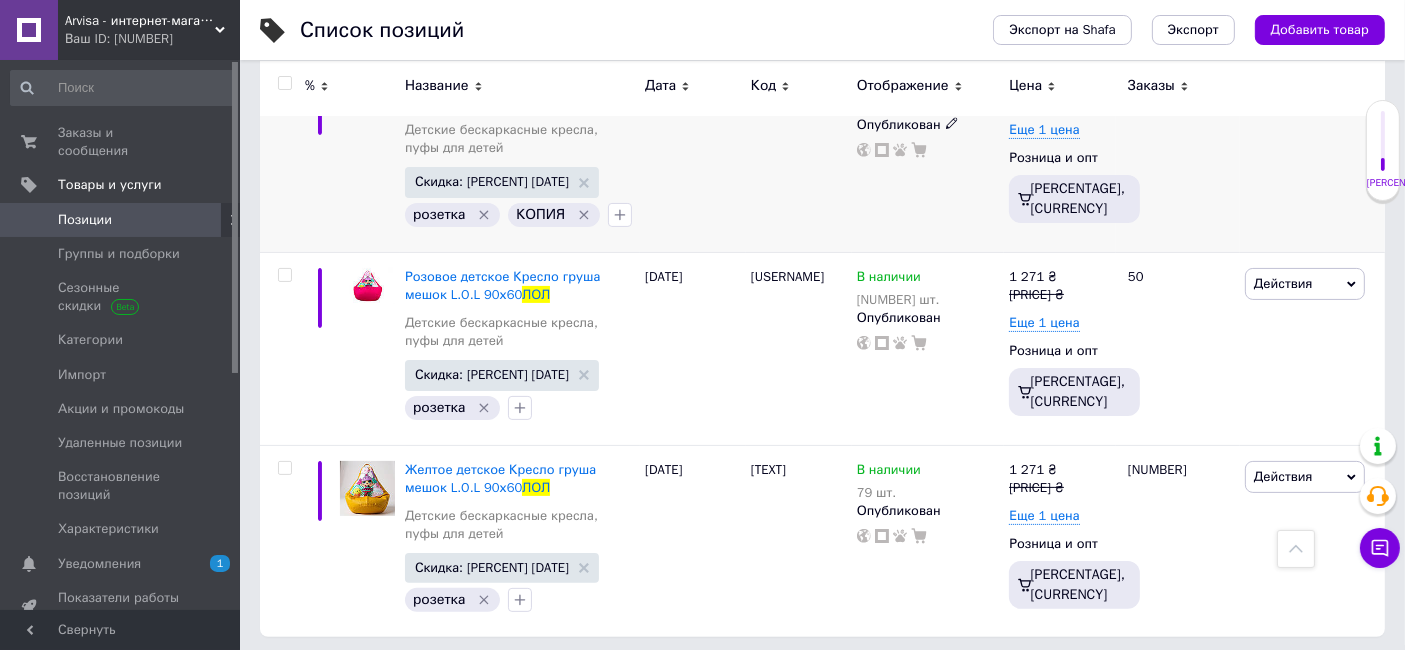 scroll, scrollTop: 150, scrollLeft: 0, axis: vertical 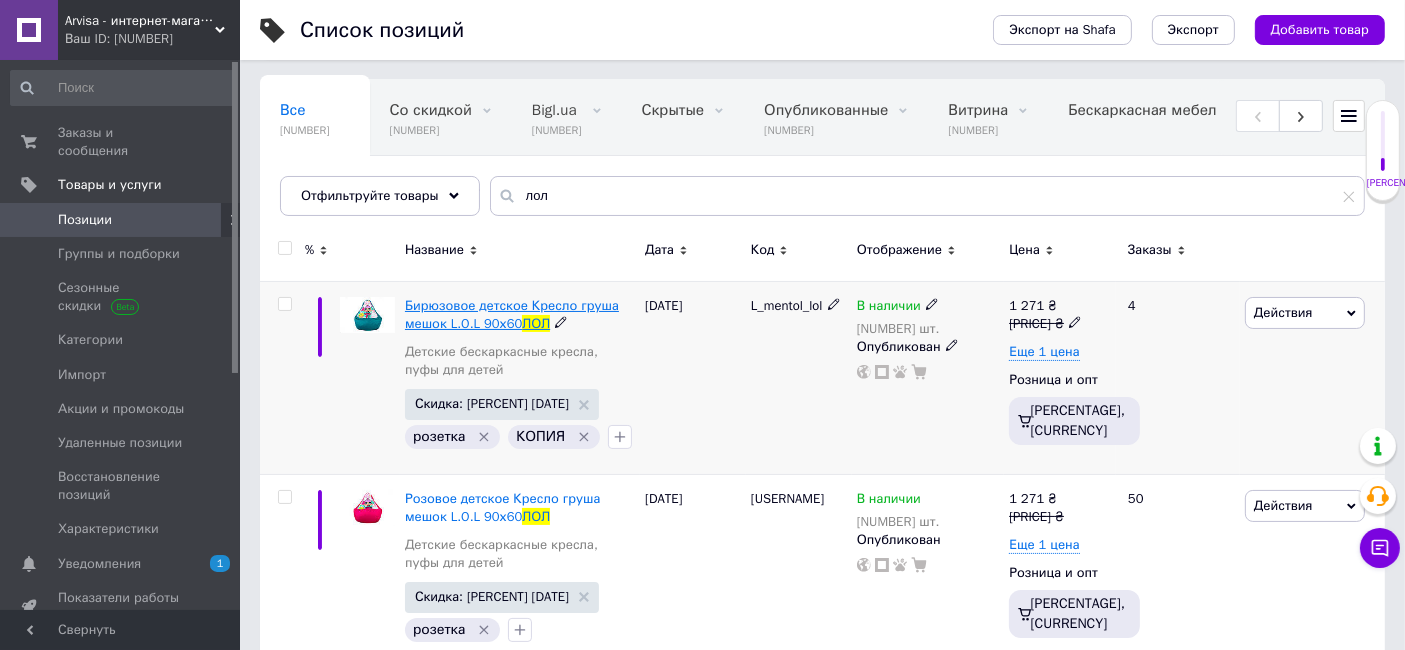 click on "Бирюзовое детское Кресло груша мешок L.O.L 90х60" at bounding box center [512, 314] 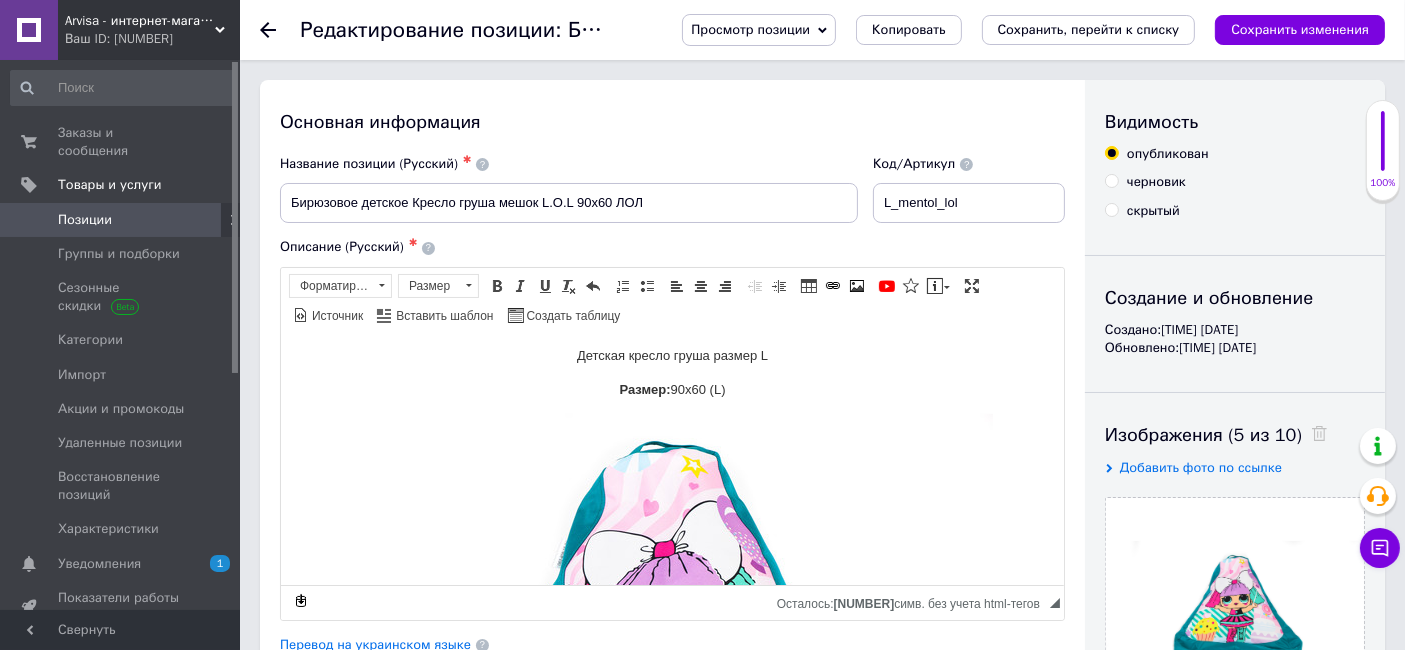 scroll, scrollTop: 370, scrollLeft: 0, axis: vertical 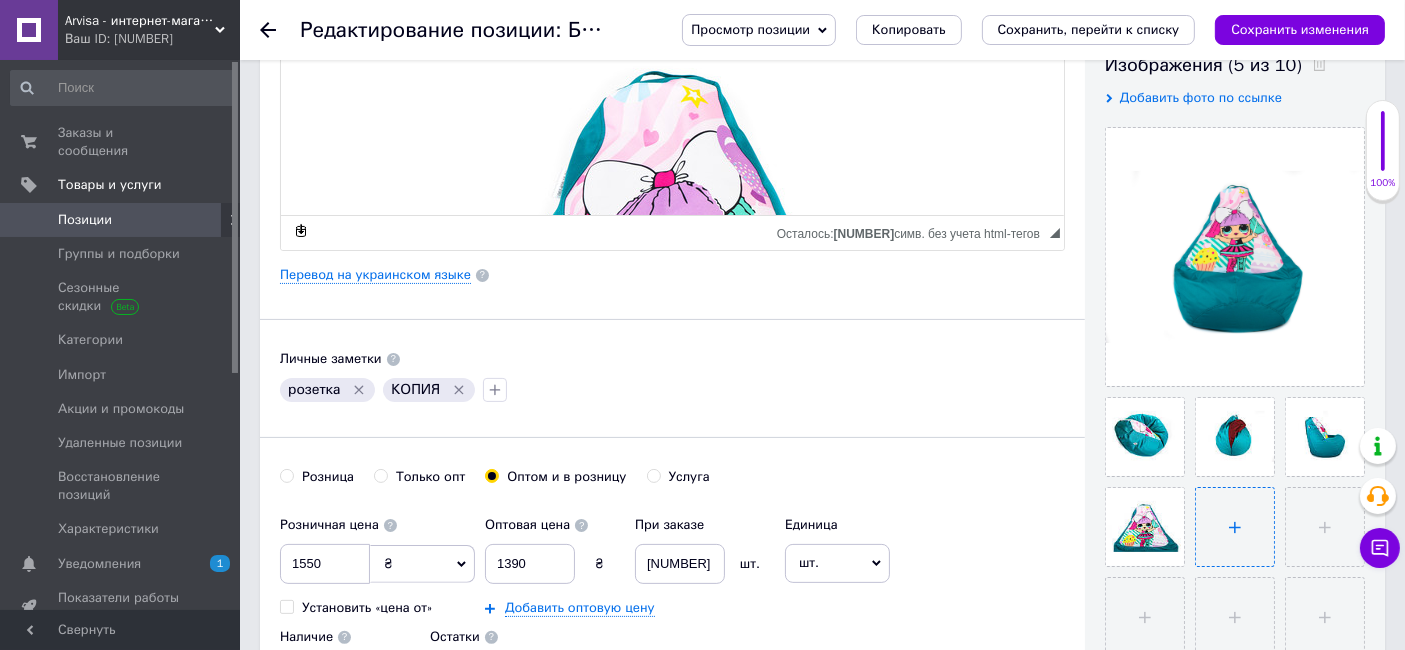 click at bounding box center [1235, 527] 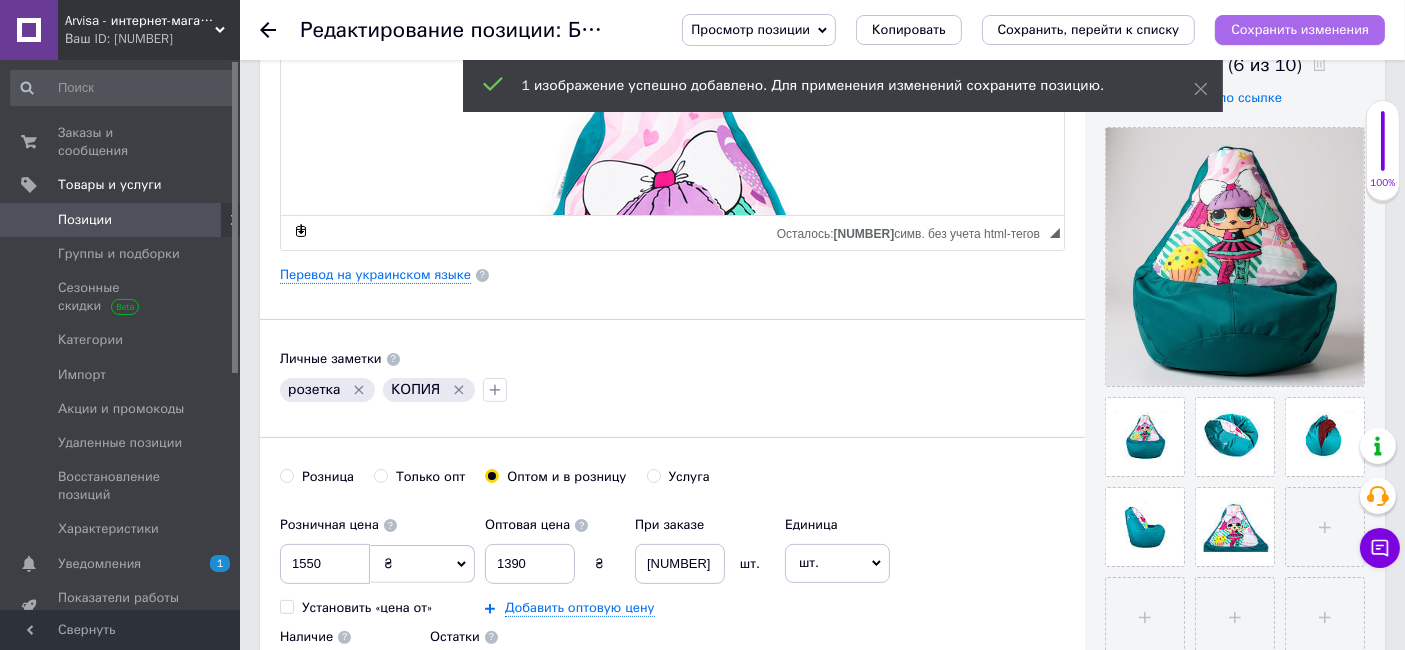 click on "Сохранить изменения" at bounding box center (1300, 30) 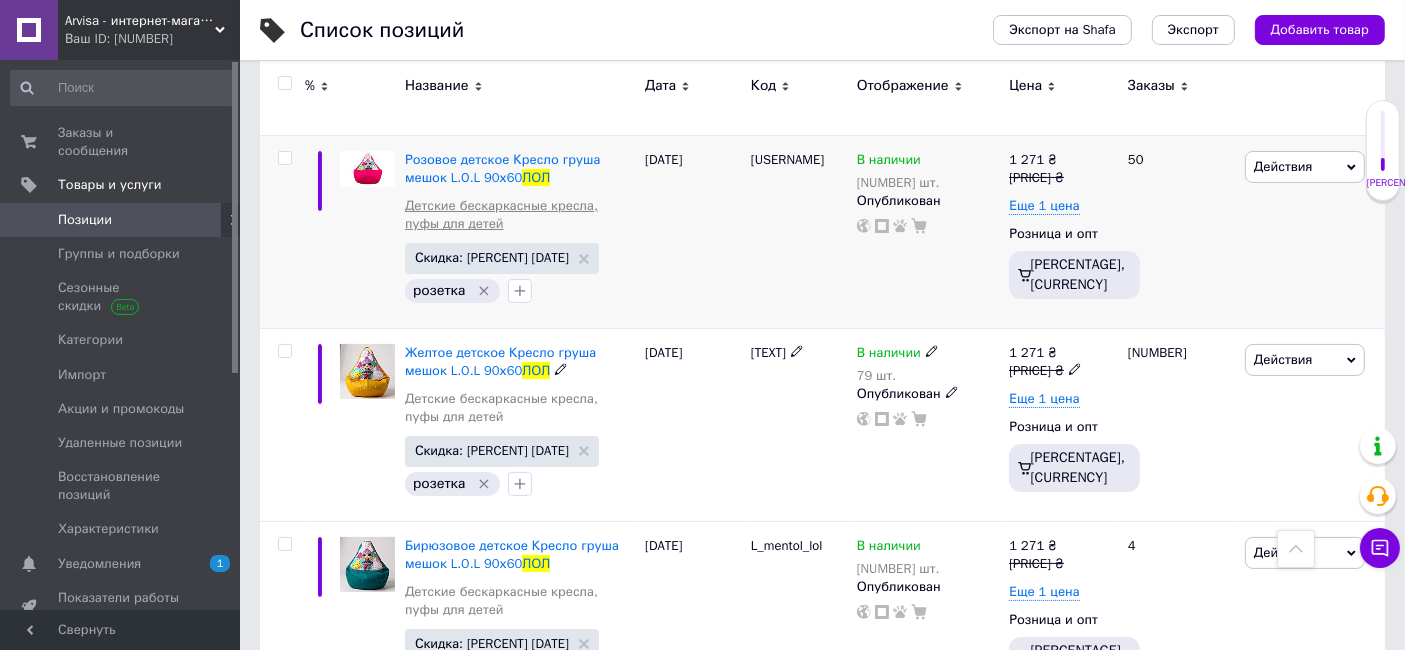 scroll, scrollTop: 224, scrollLeft: 0, axis: vertical 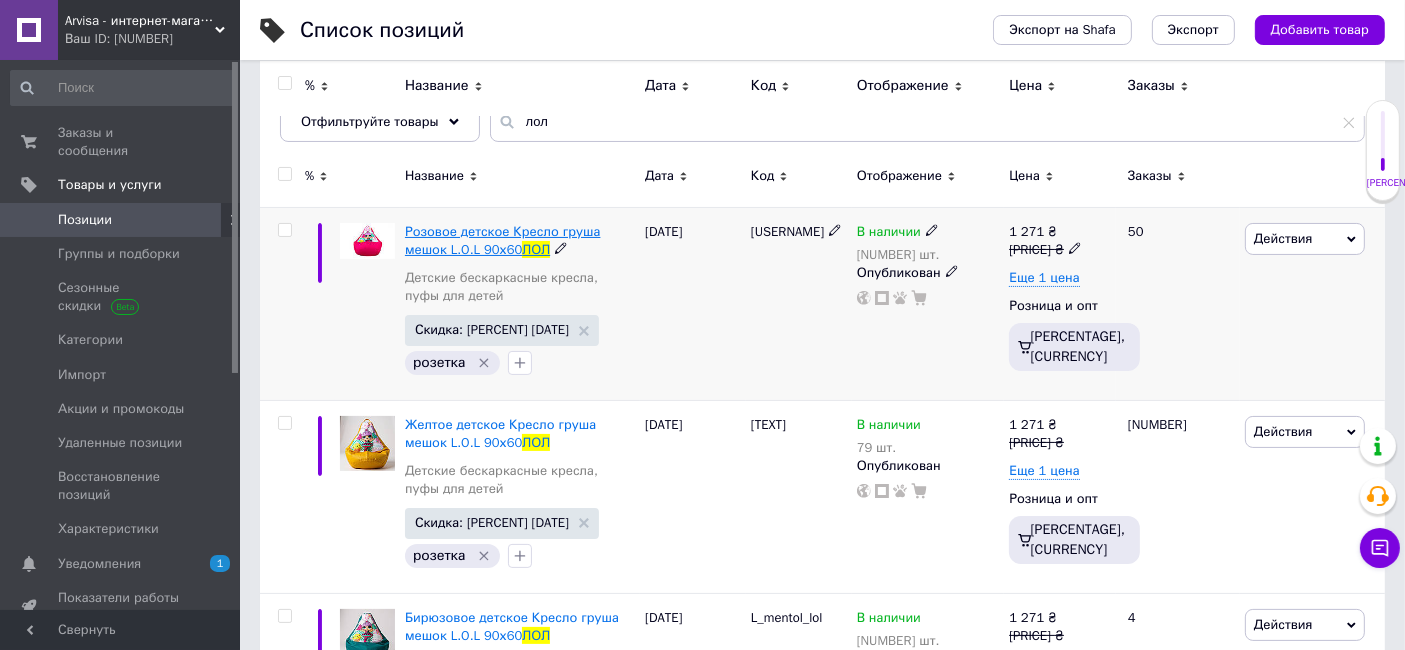 click on "Розовое детское Кресло груша мешок L.O.L 90х60" at bounding box center [503, 240] 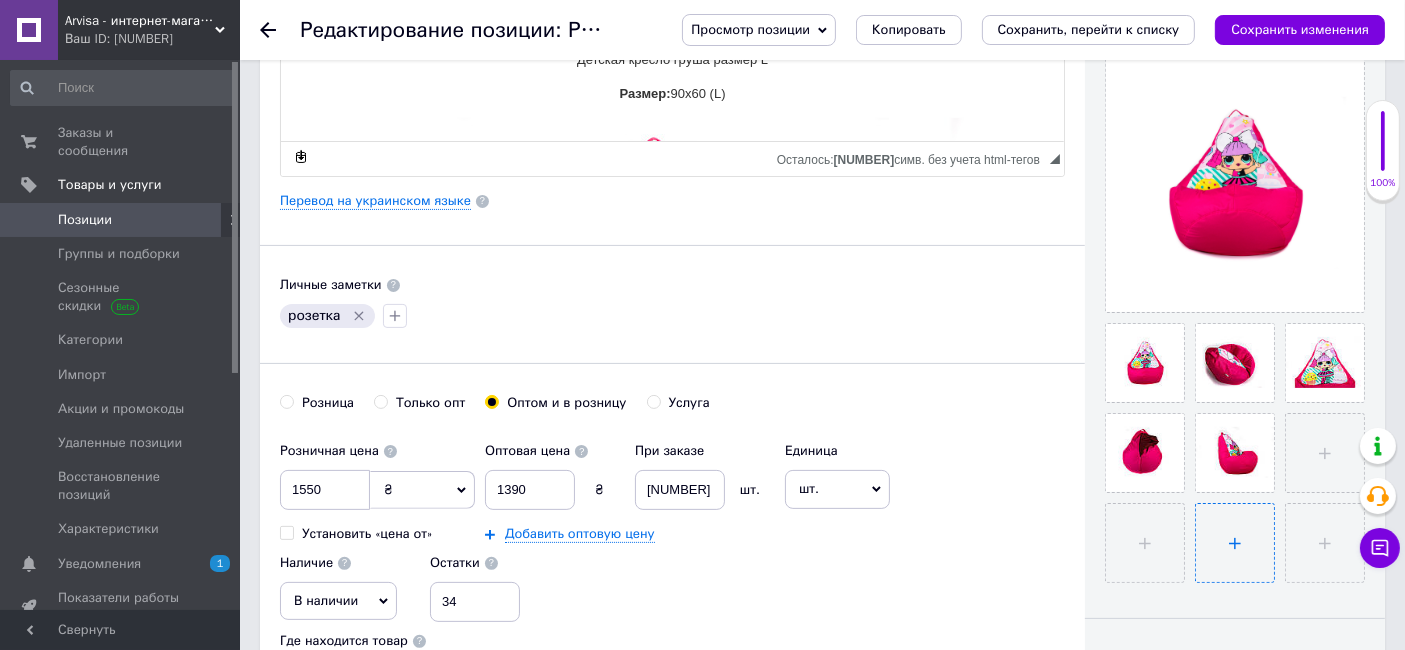 scroll, scrollTop: 518, scrollLeft: 0, axis: vertical 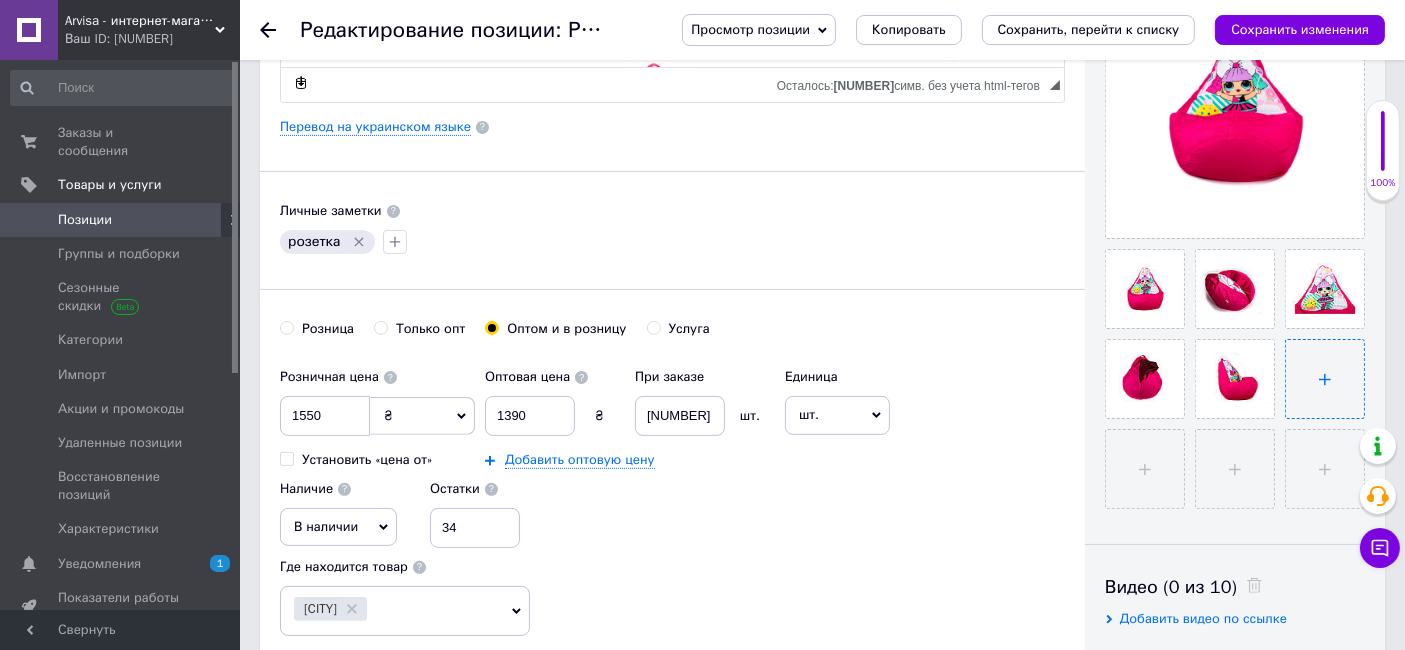 click at bounding box center (1325, 379) 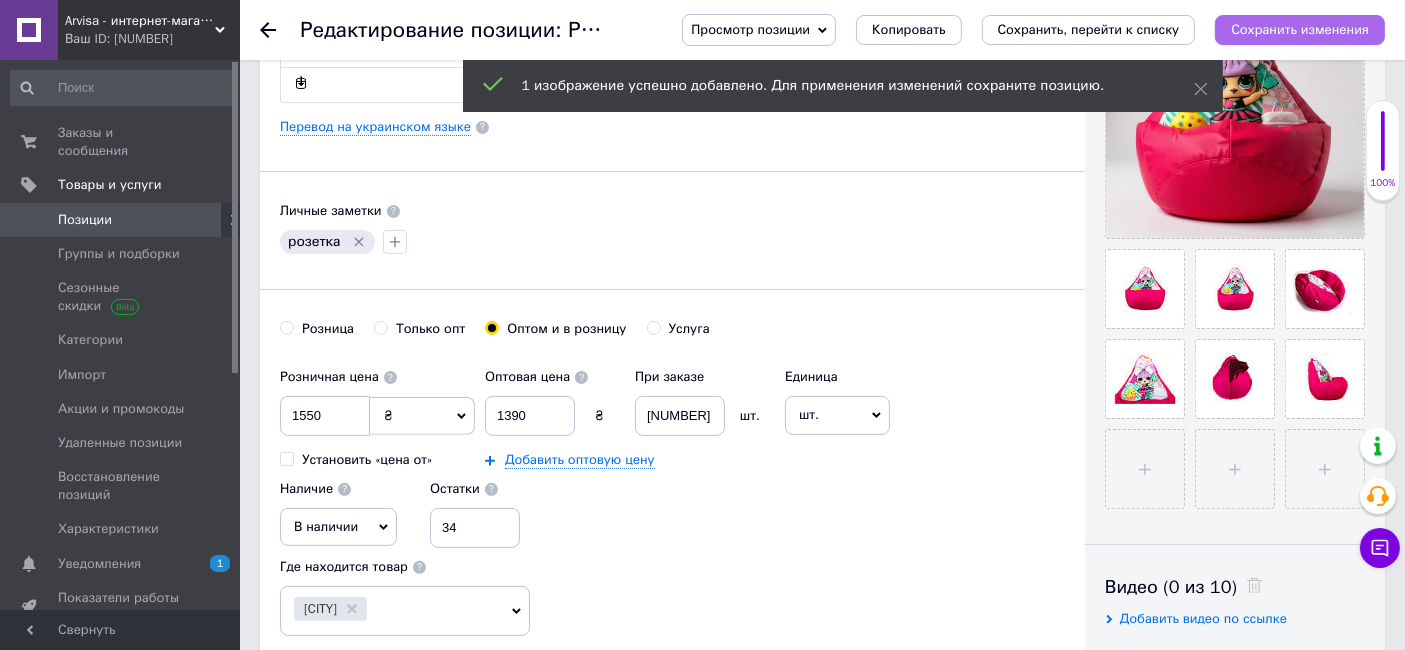 click on "Сохранить изменения" at bounding box center [1300, 30] 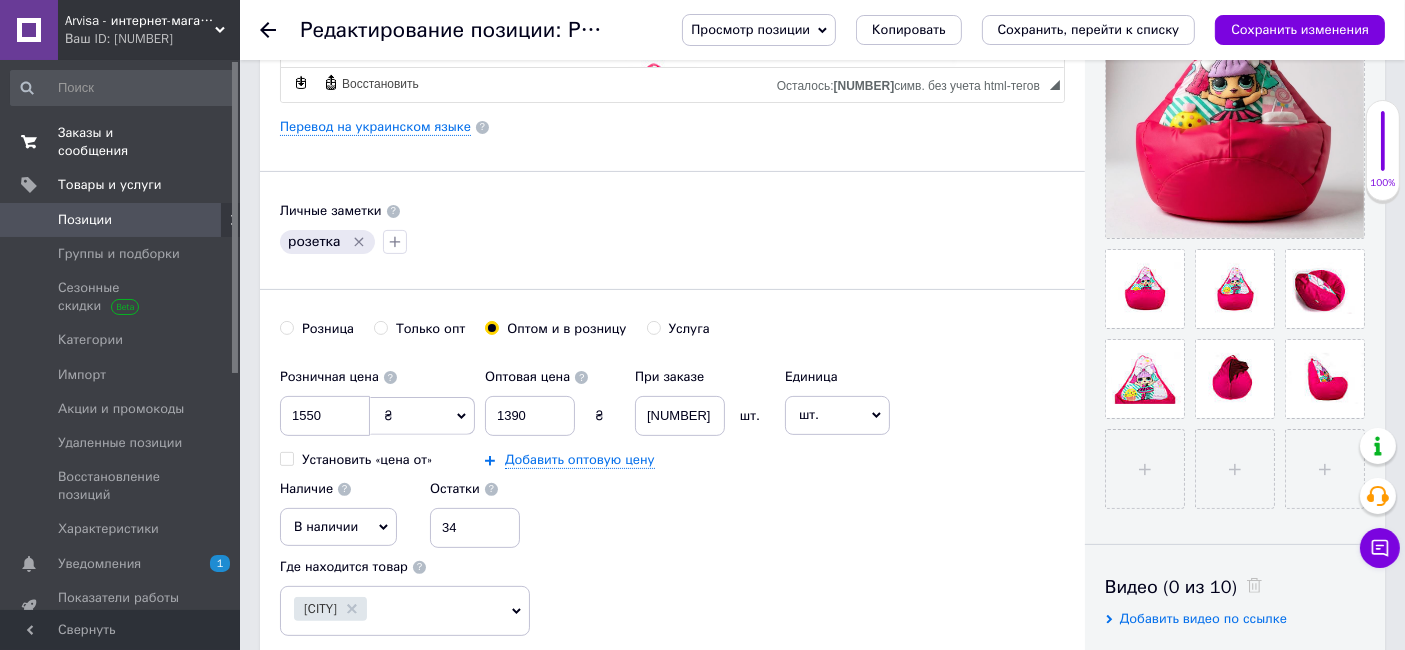 click on "Заказы и сообщения" at bounding box center (121, 142) 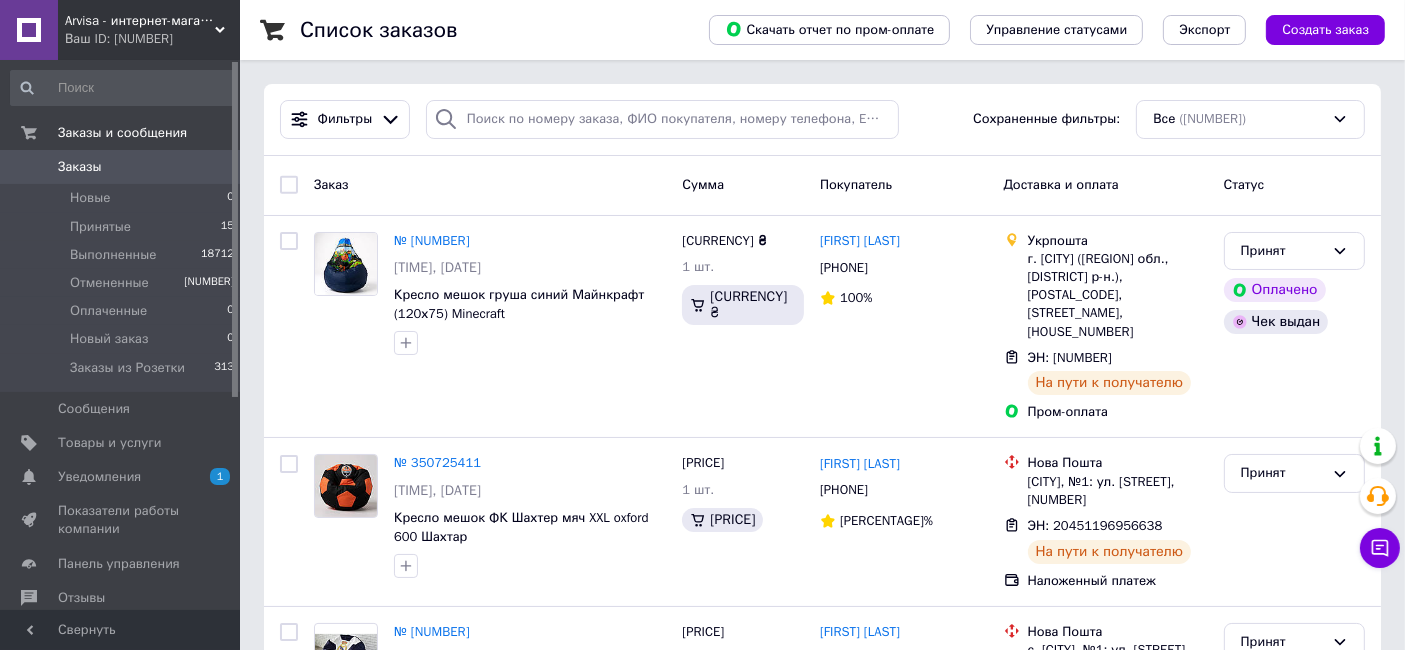 click on "Уведомления" at bounding box center [99, 477] 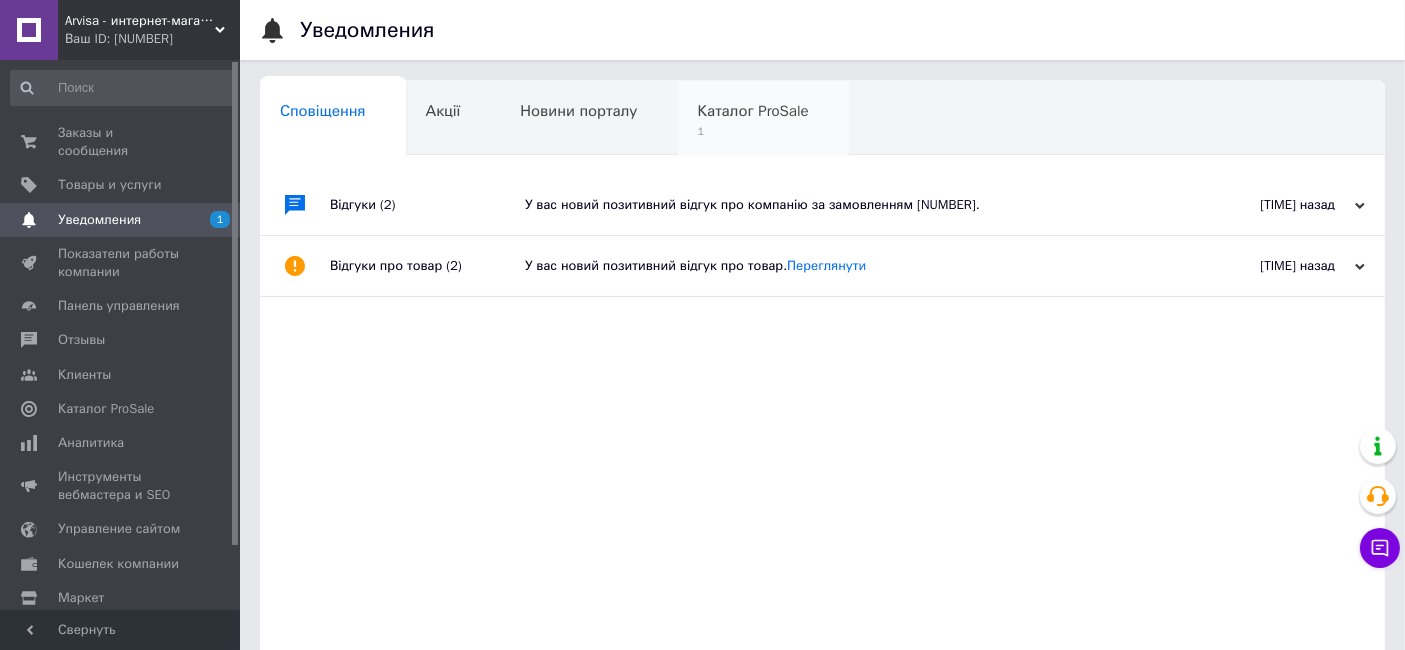 click on "Каталог ProSale 1" at bounding box center [333, 119] 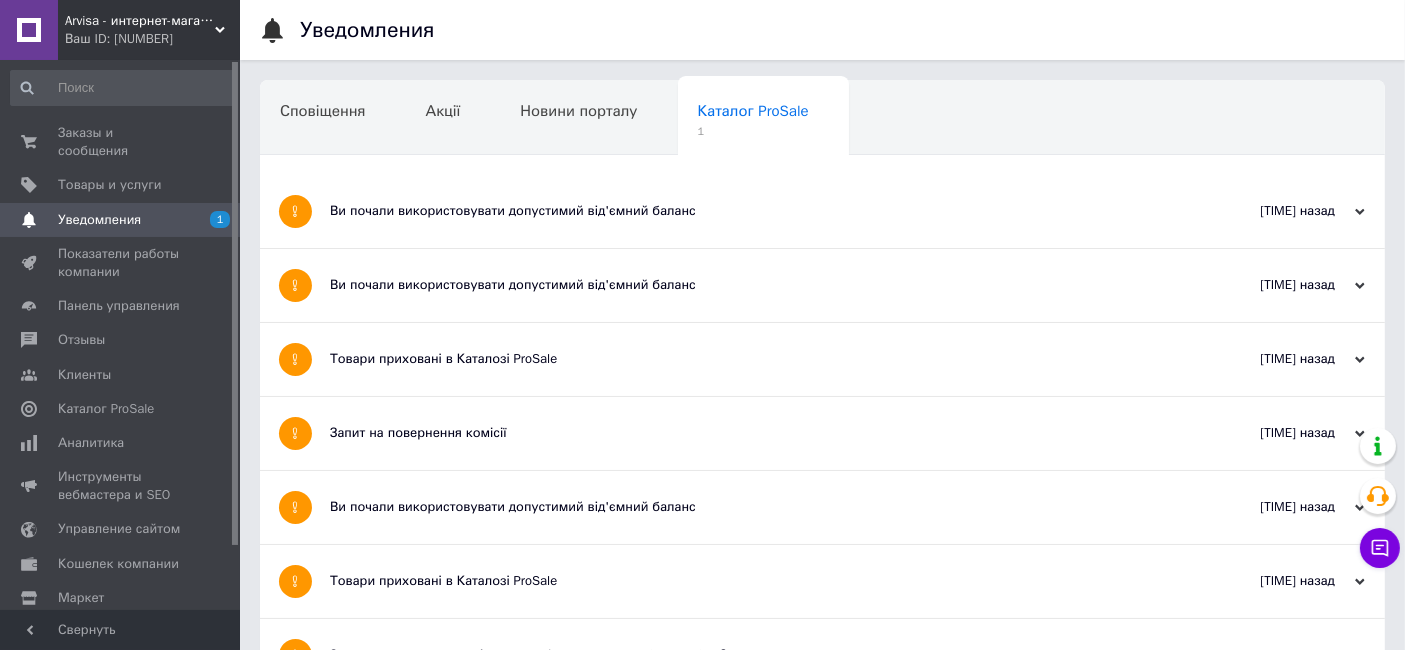 click on "Ви почали використовувати допустимий від'ємний баланс" at bounding box center [747, 211] 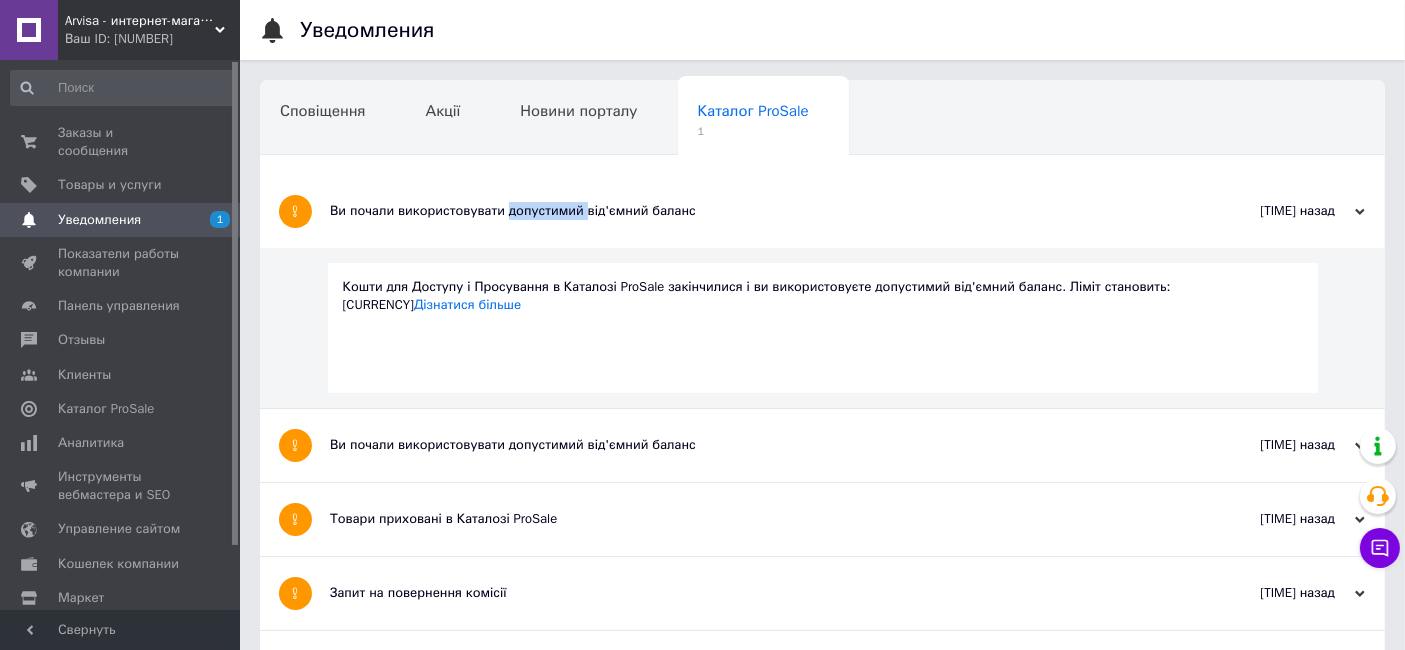 click on "Ви почали використовувати допустимий від'ємний баланс" at bounding box center (747, 211) 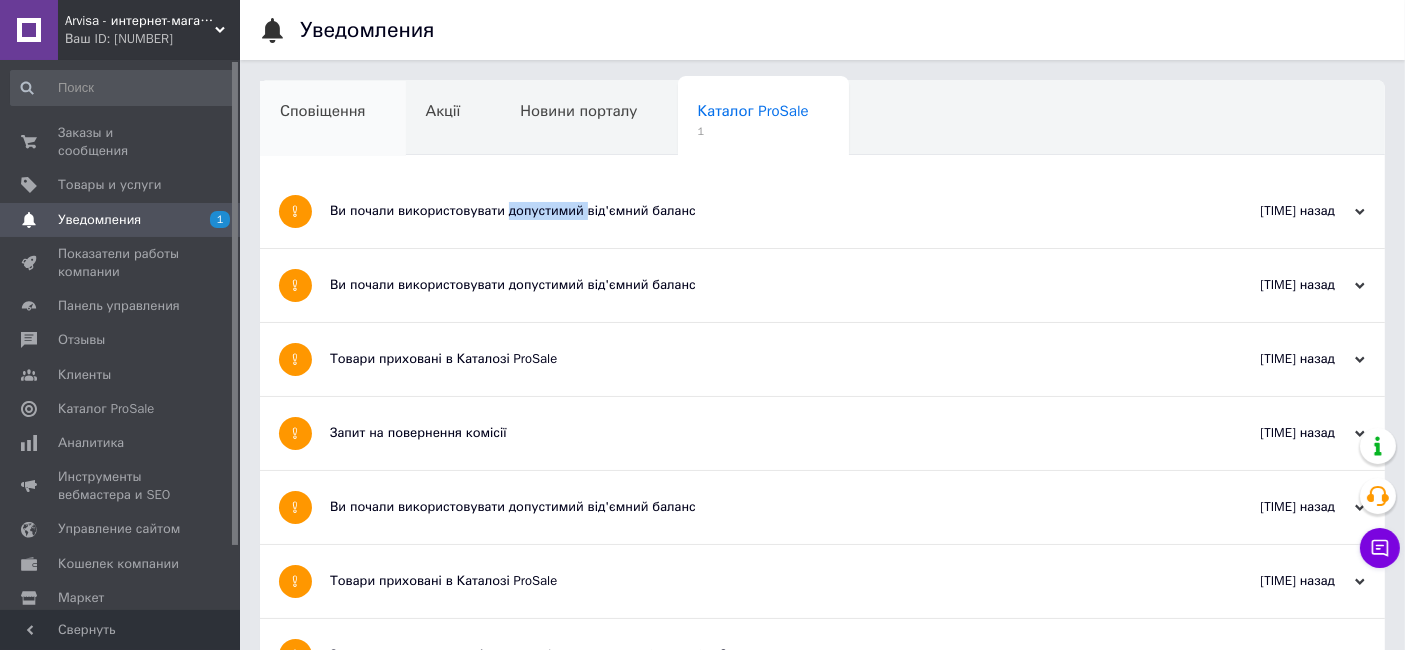 click on "Сповіщення" at bounding box center (333, 119) 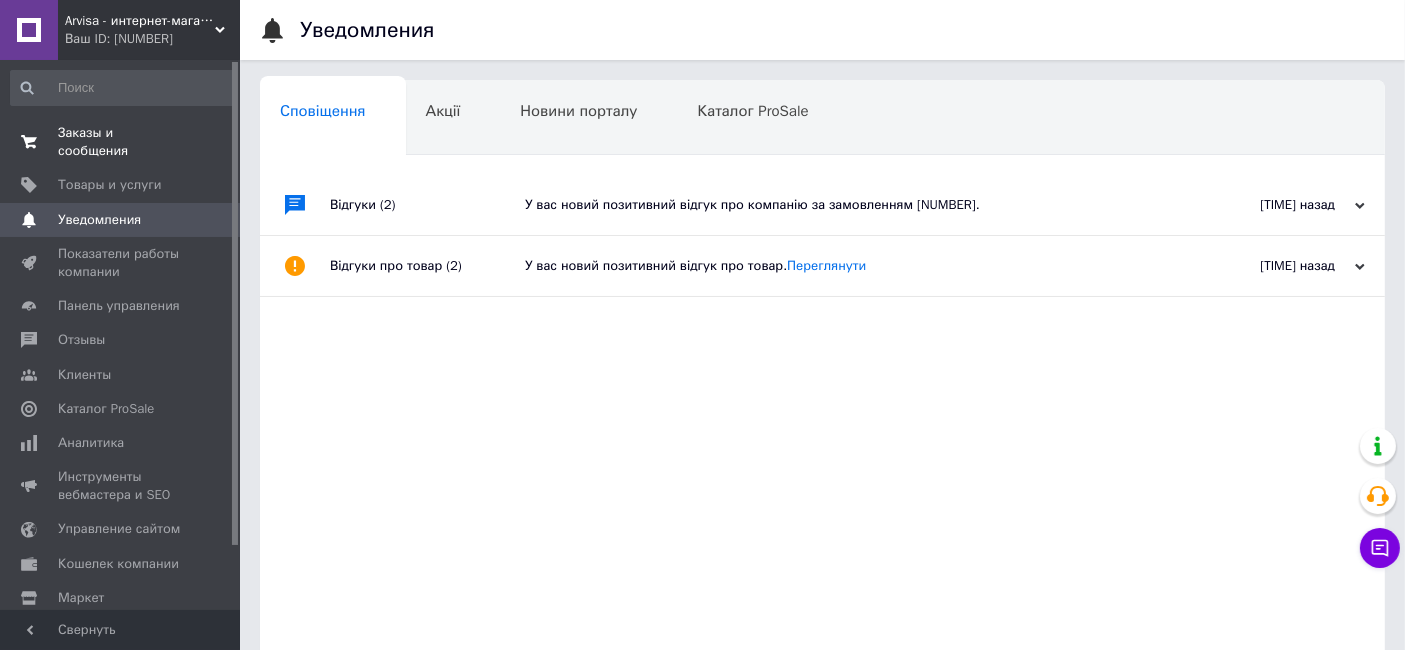 click on "Заказы и сообщения 0 0" at bounding box center [123, 142] 